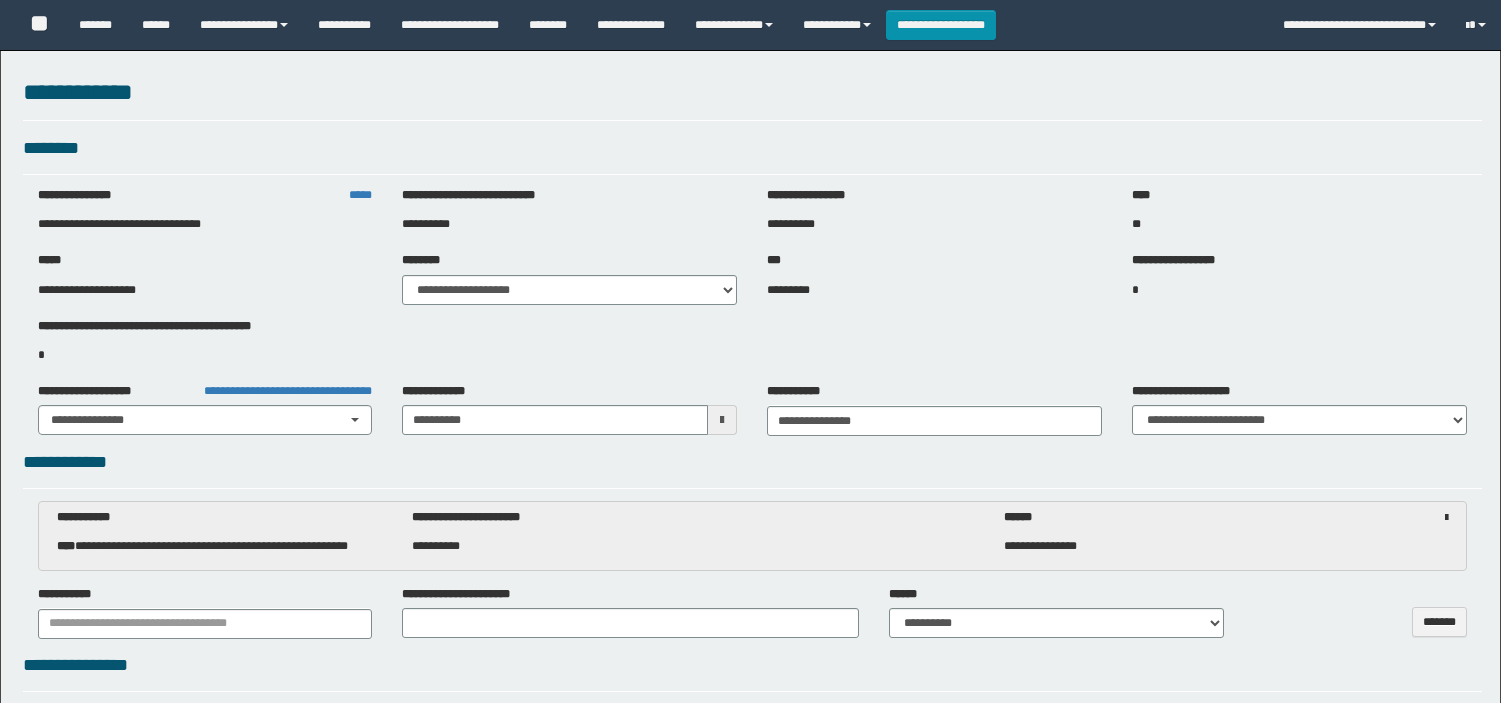 select on "***" 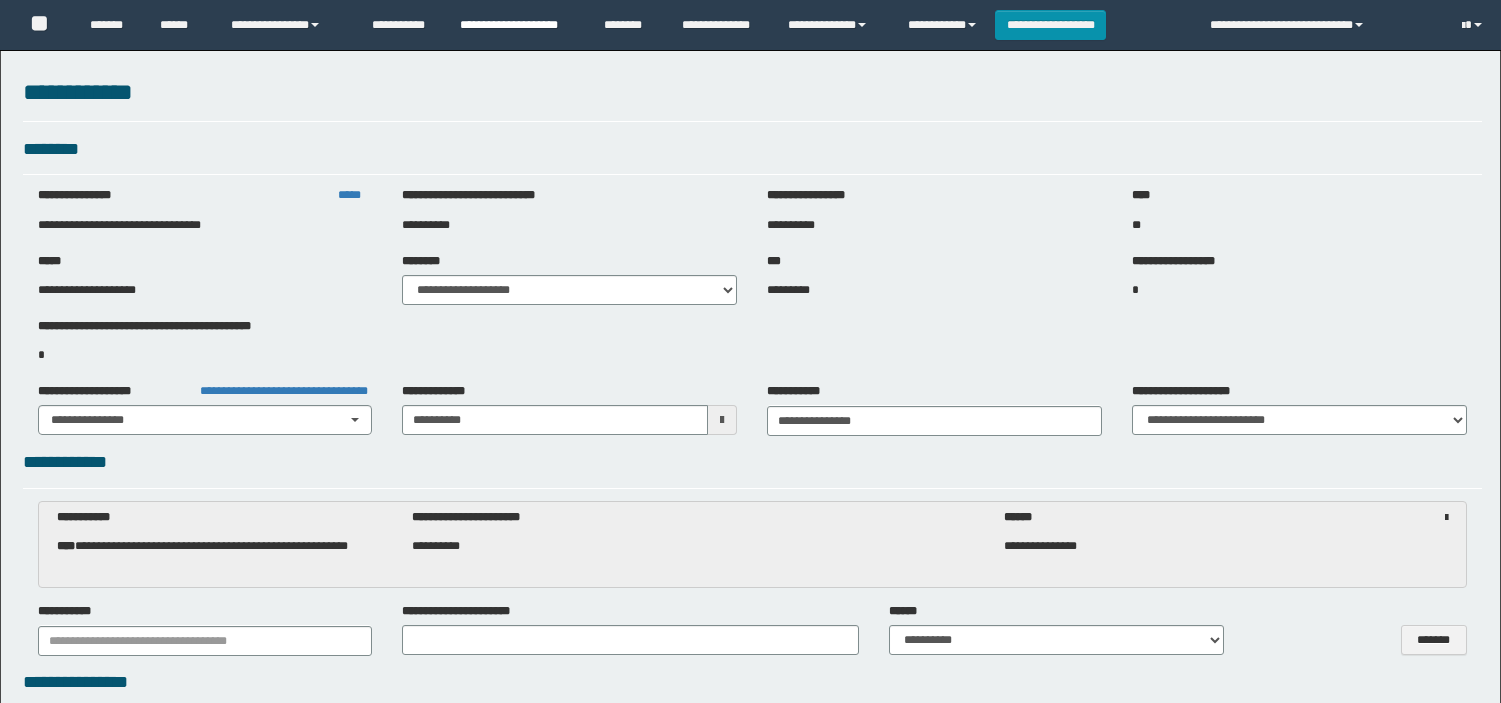 scroll, scrollTop: 0, scrollLeft: 0, axis: both 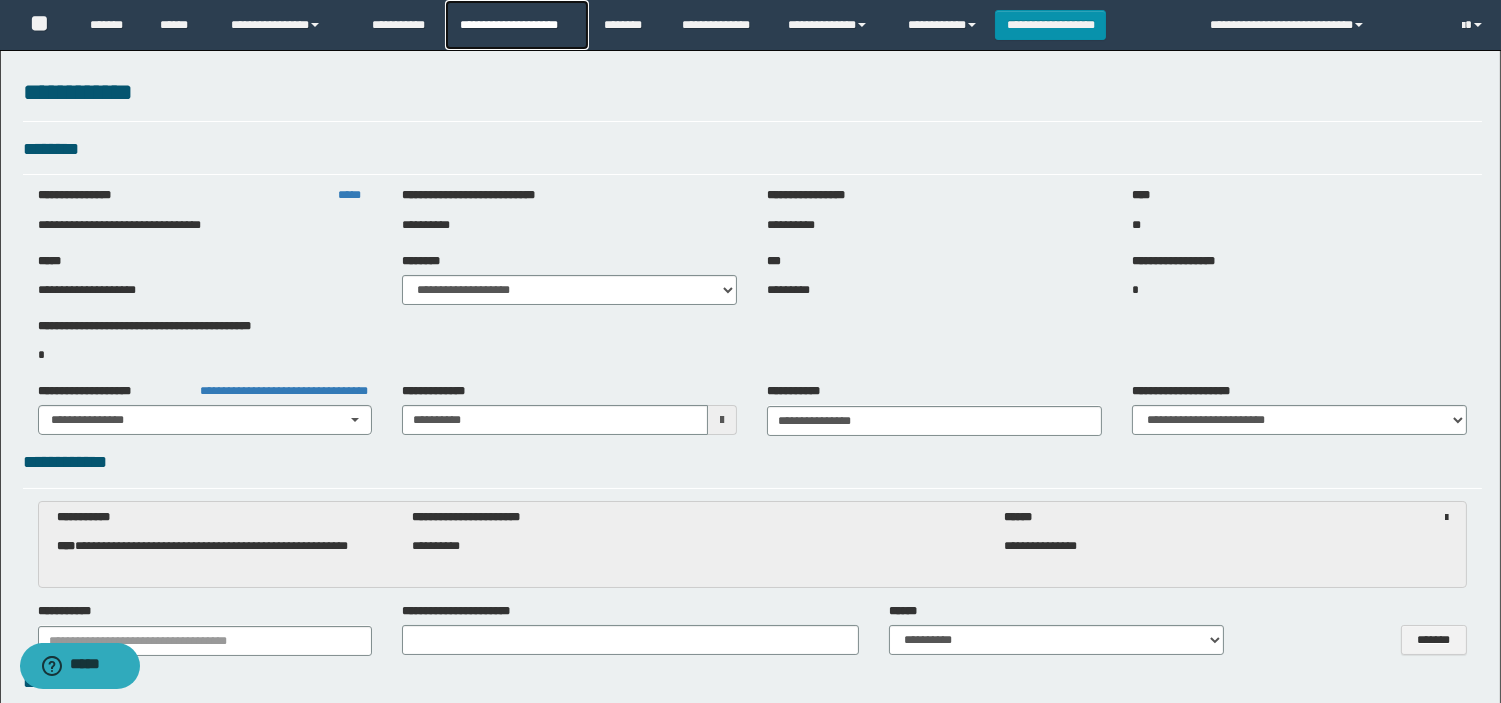click on "**********" at bounding box center (516, 25) 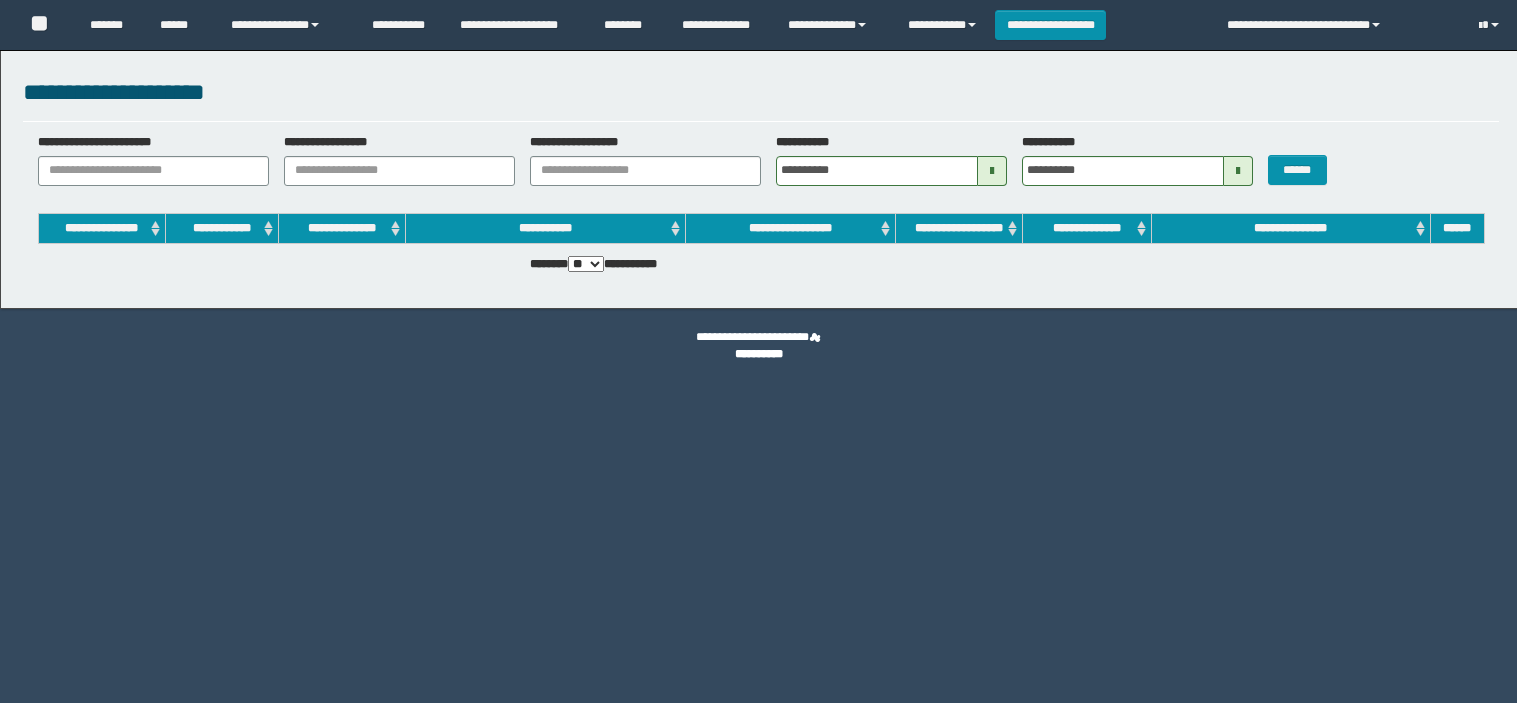 scroll, scrollTop: 0, scrollLeft: 0, axis: both 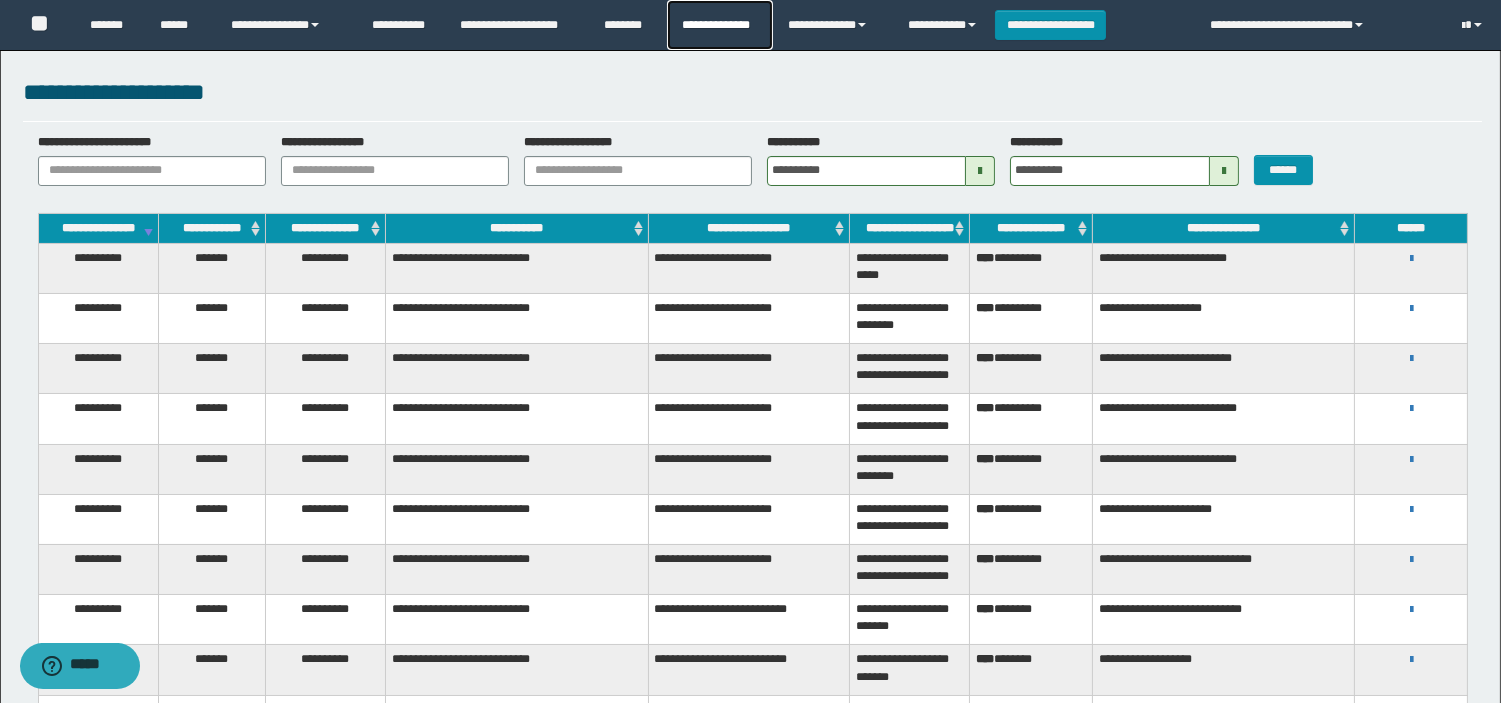 click on "**********" at bounding box center [719, 25] 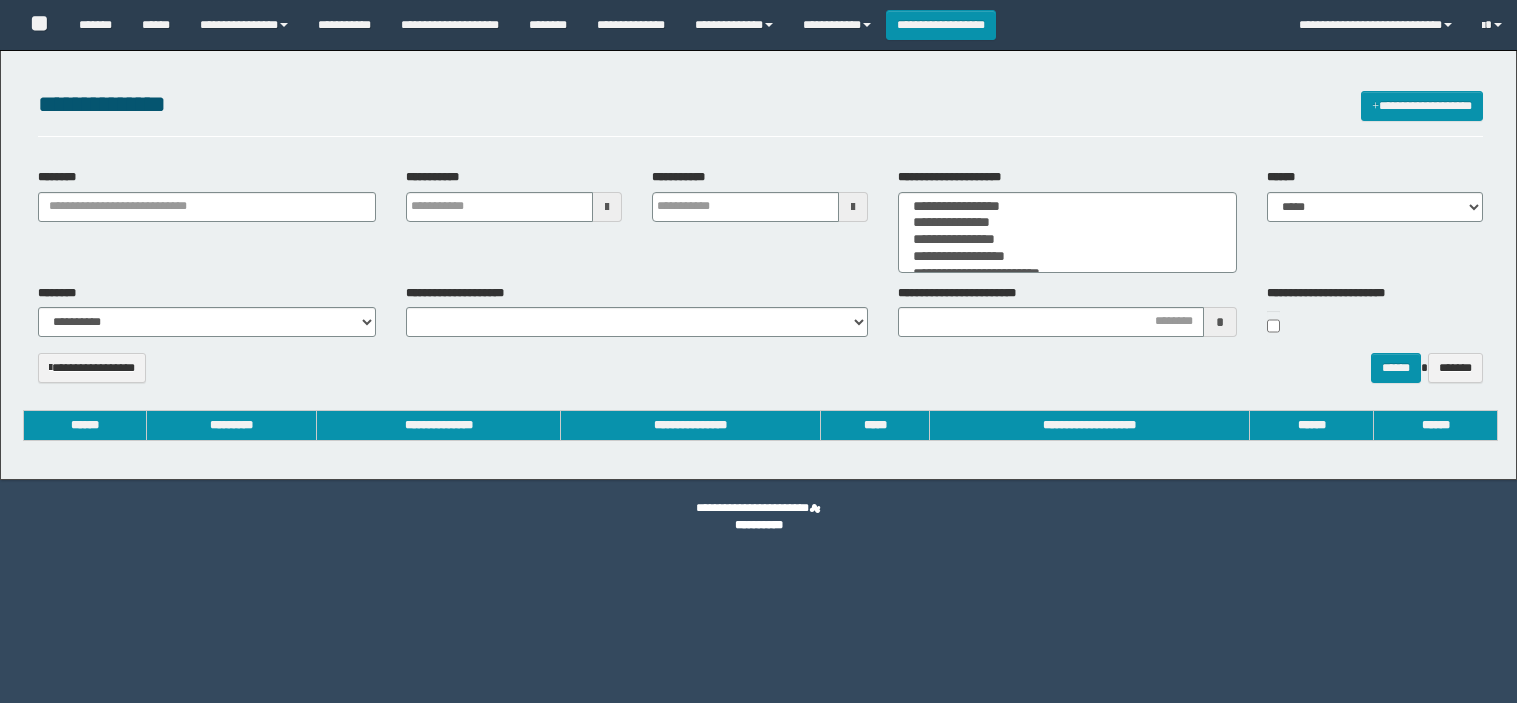 select 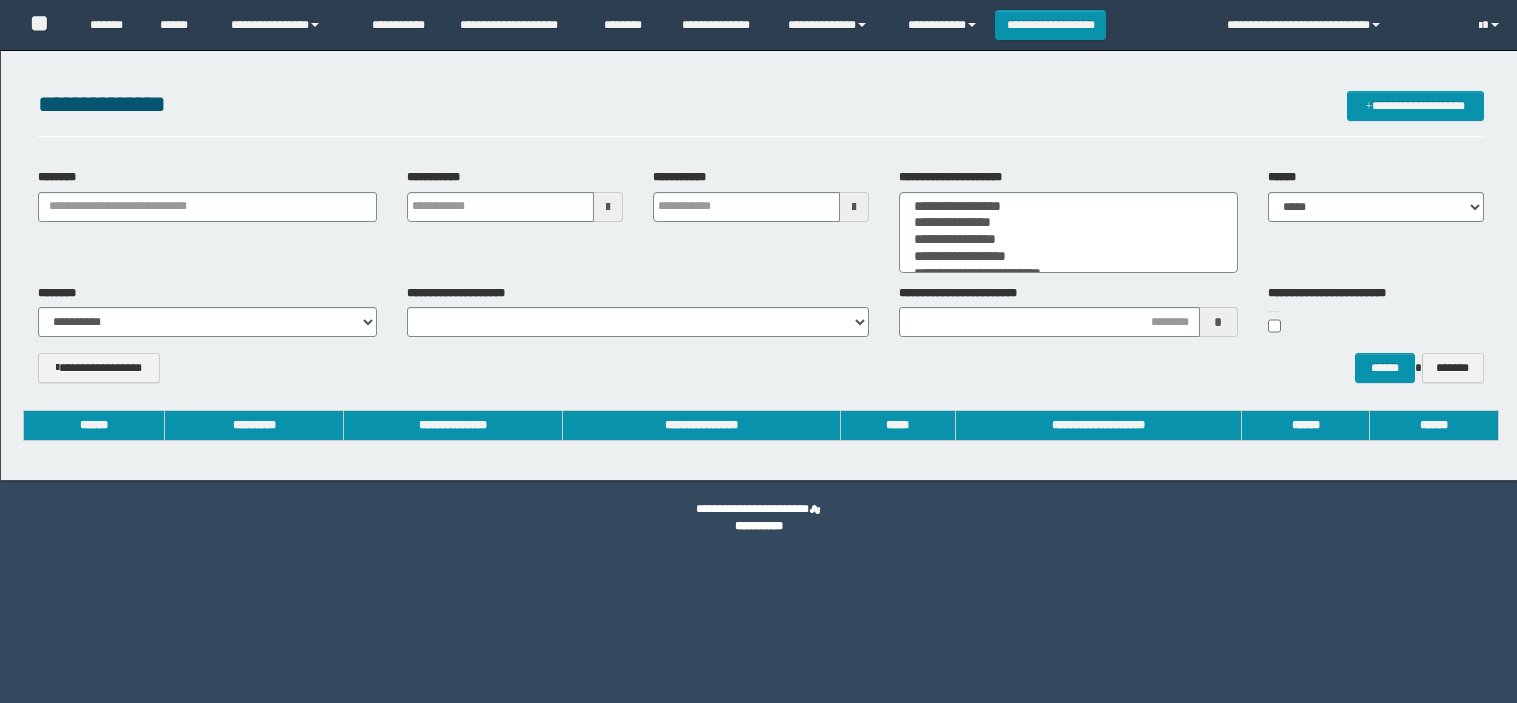 scroll, scrollTop: 0, scrollLeft: 0, axis: both 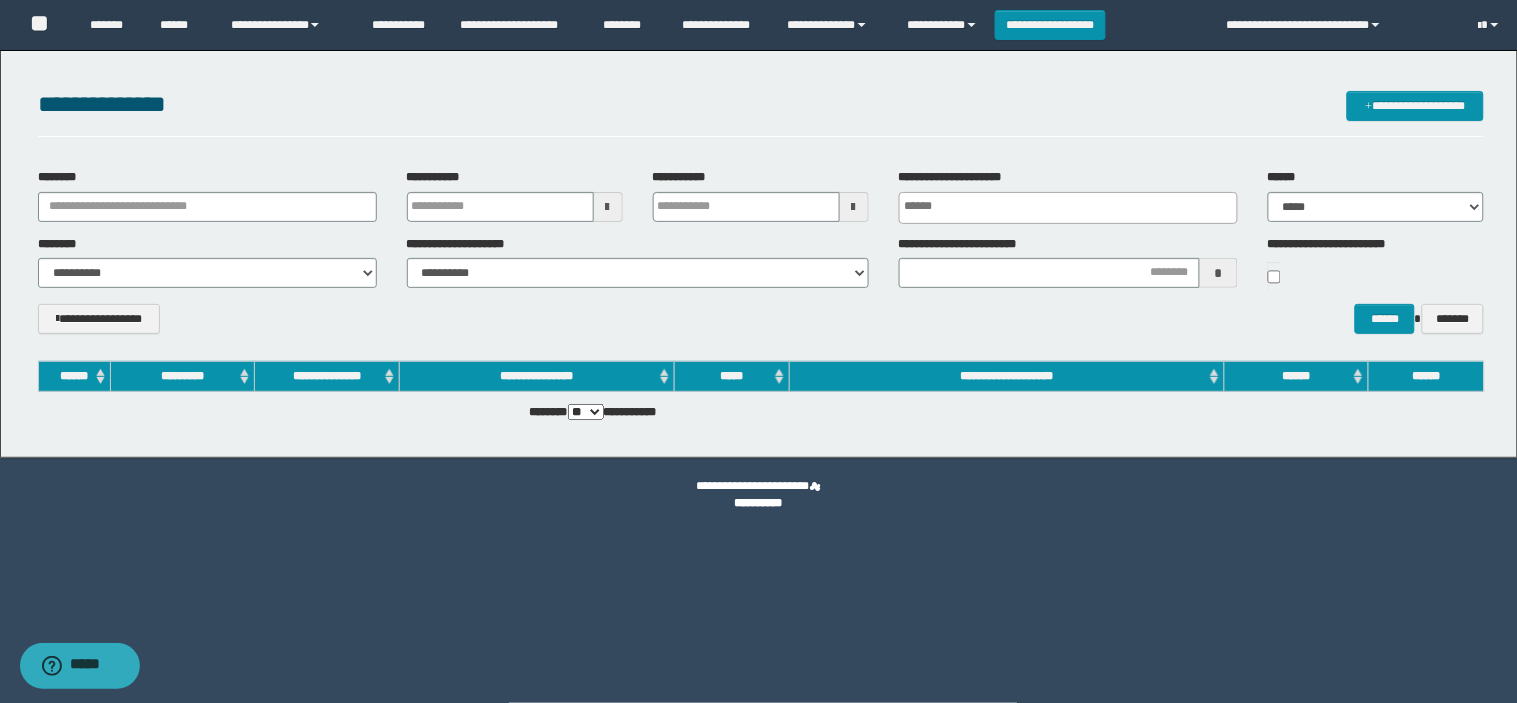 type 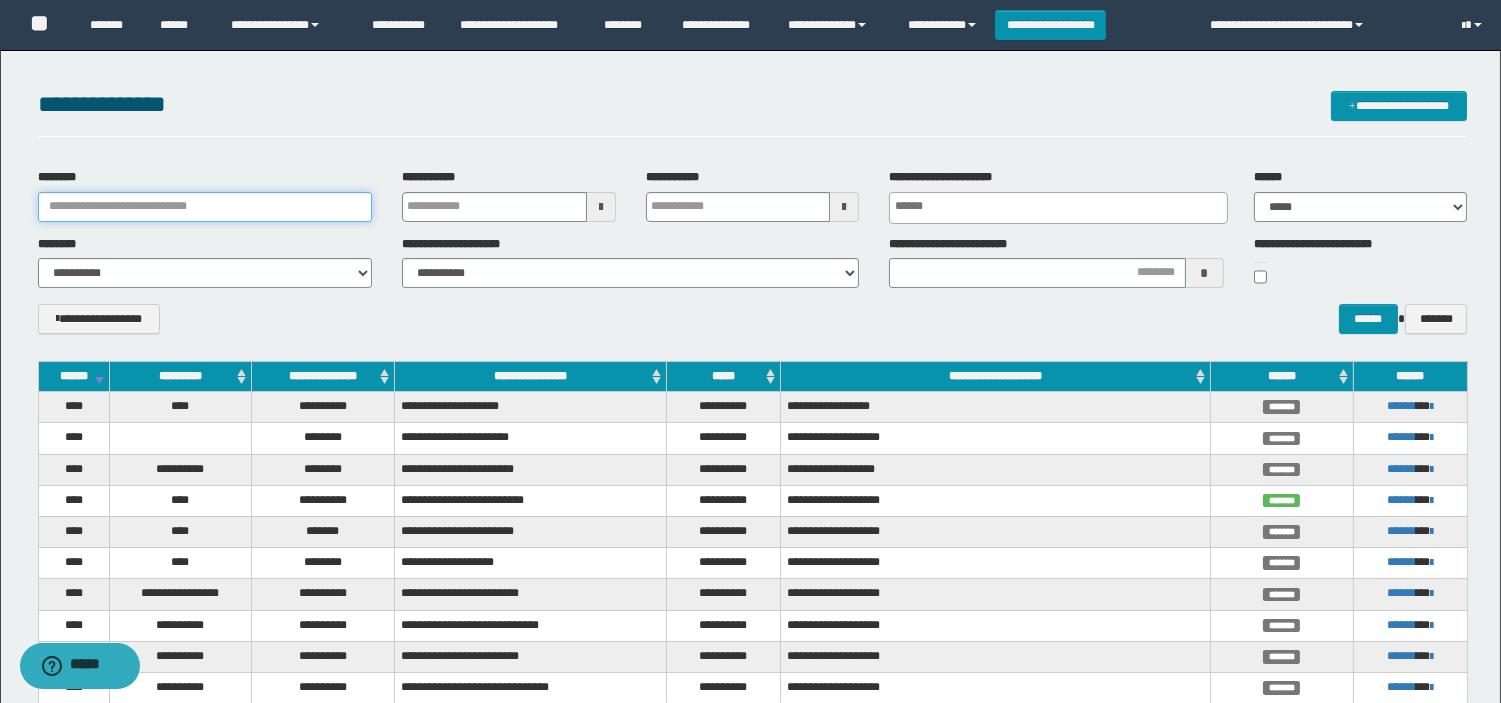 click on "********" at bounding box center [205, 207] 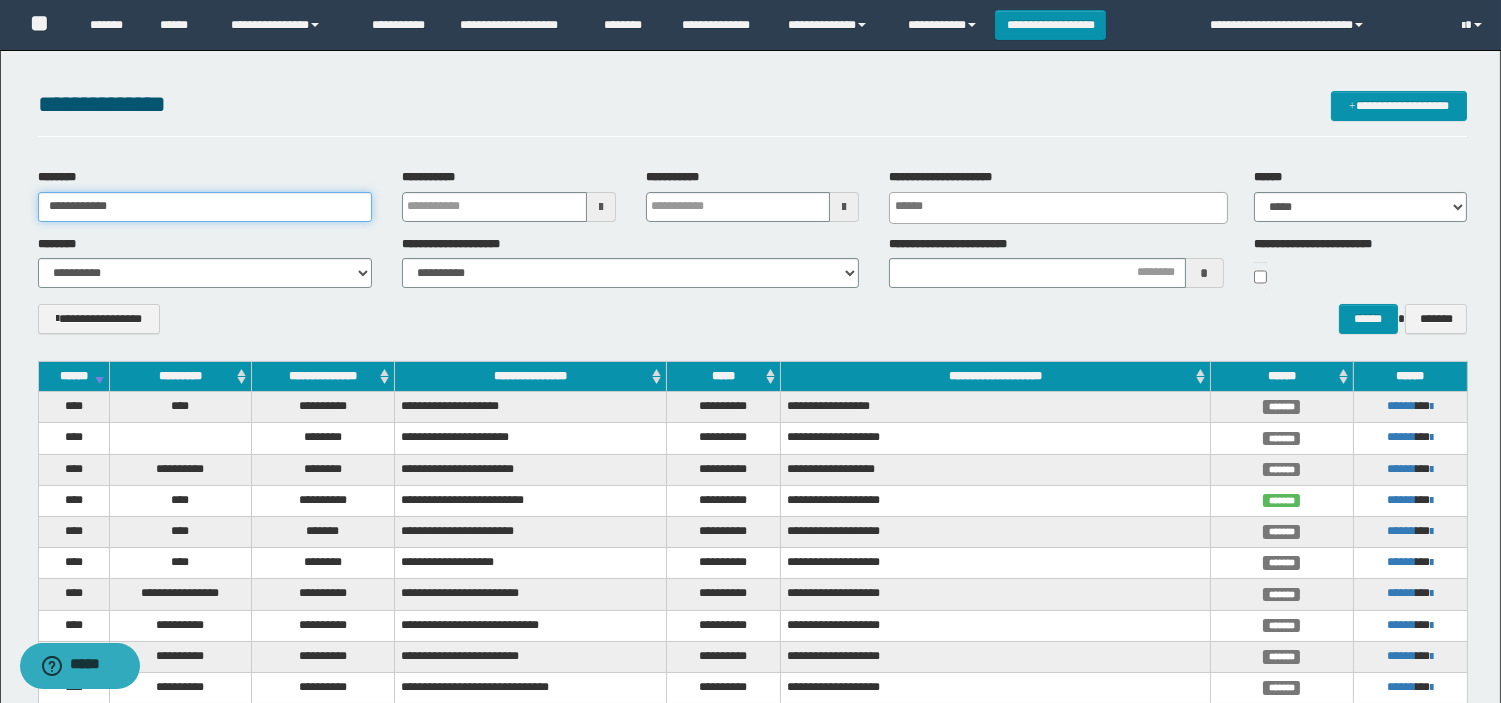type on "**********" 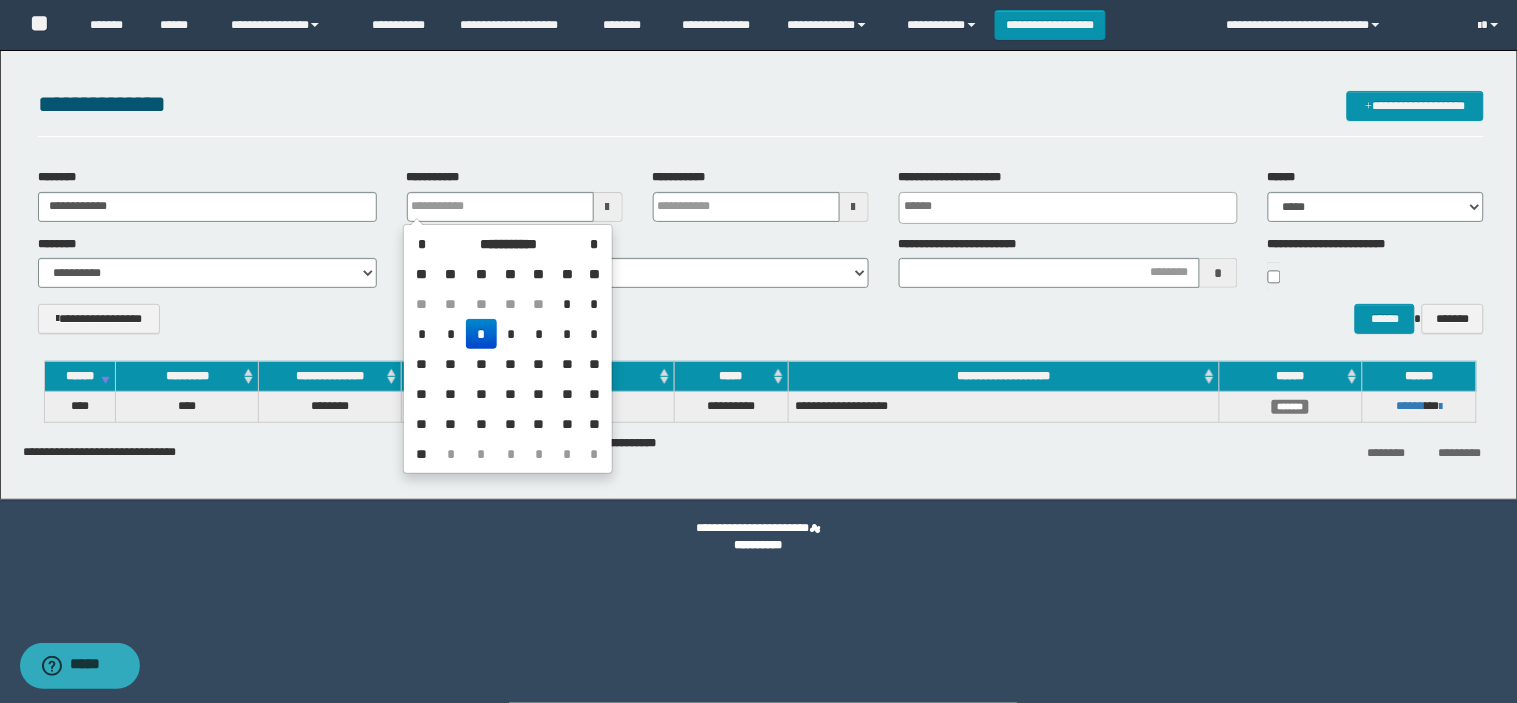 type 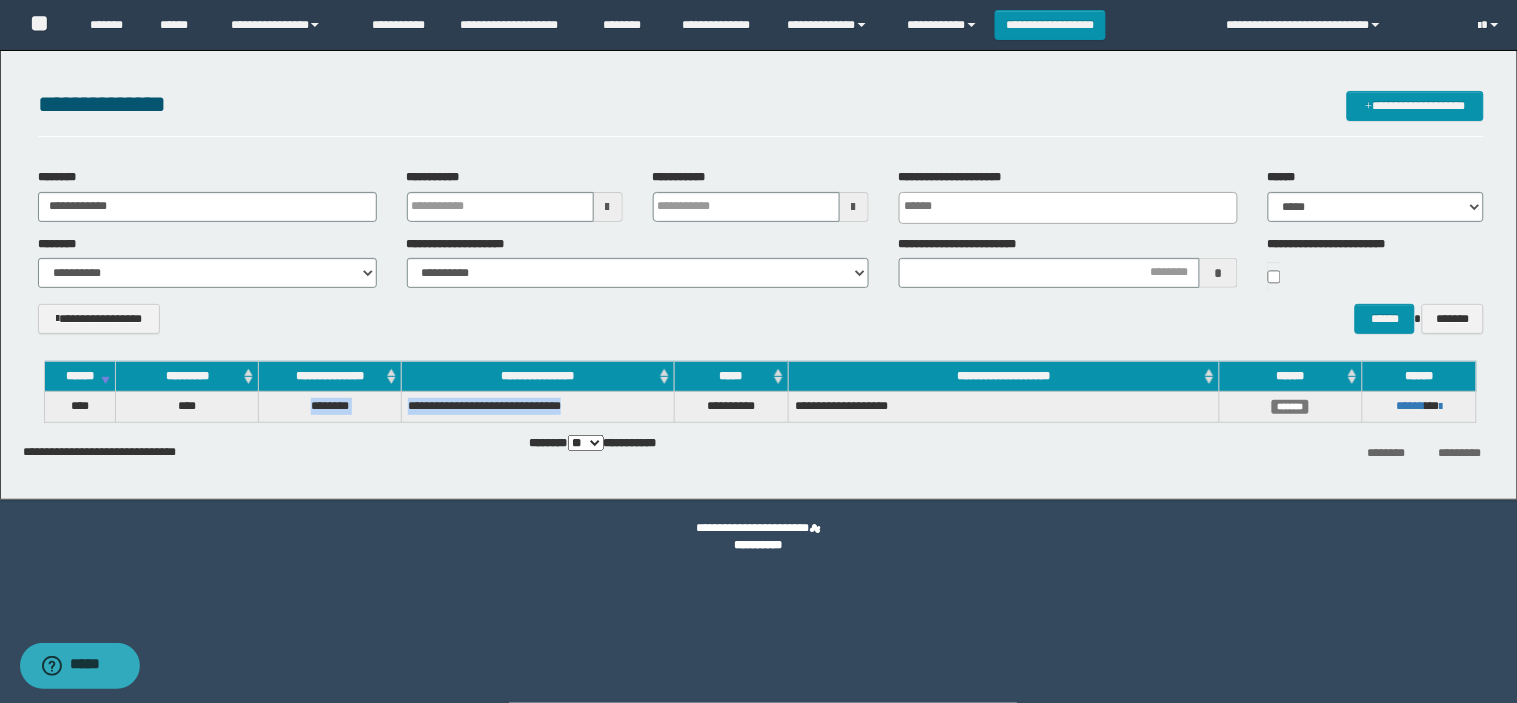 drag, startPoint x: 300, startPoint y: 403, endPoint x: 628, endPoint y: 396, distance: 328.07468 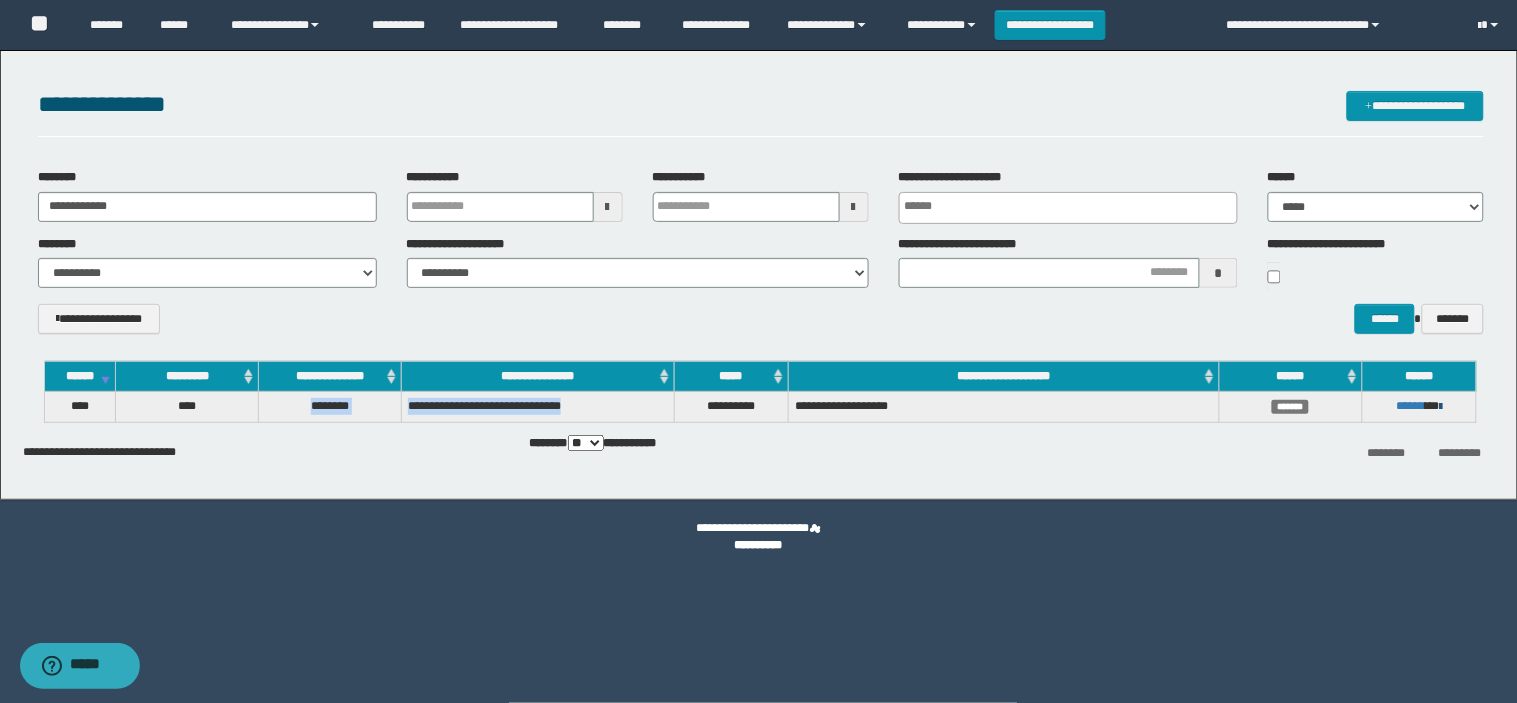 click at bounding box center [1440, 407] 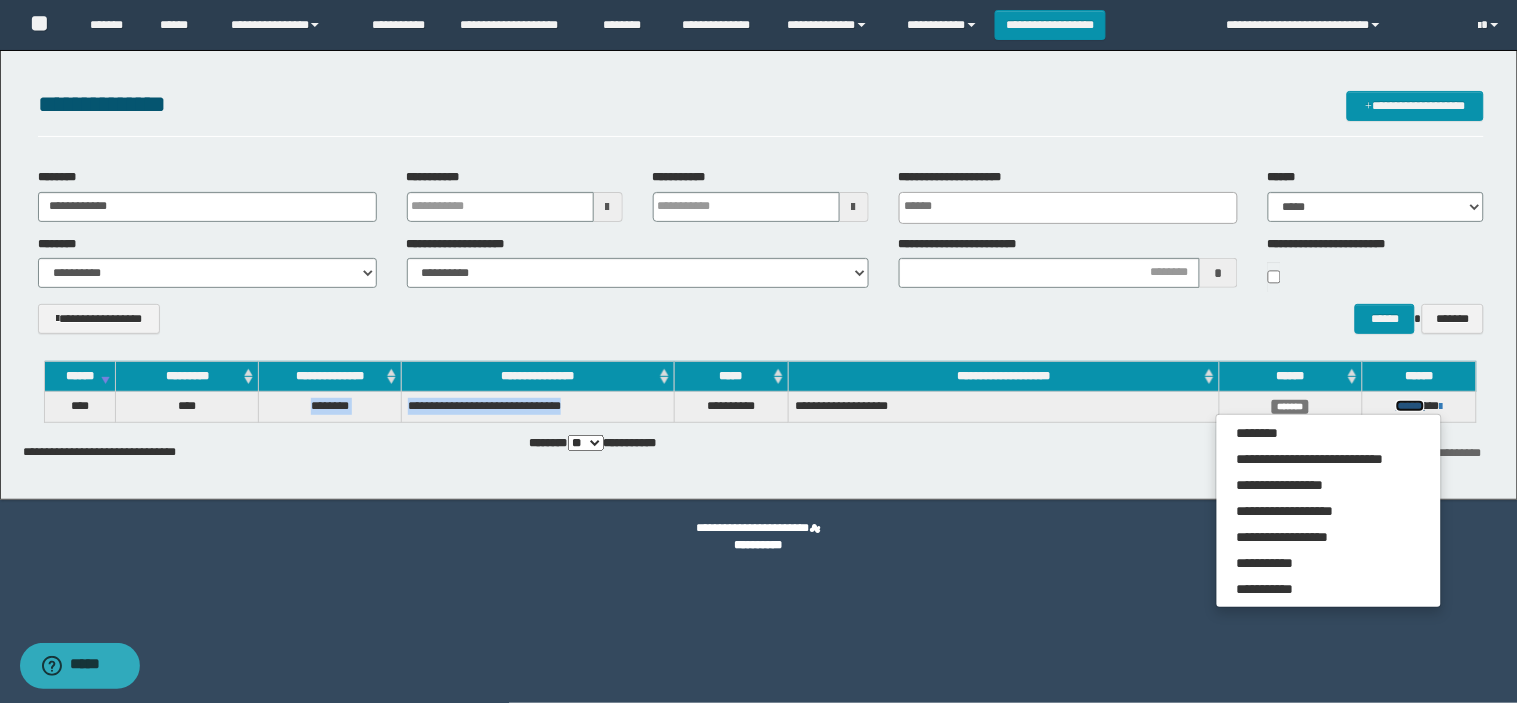click on "******" at bounding box center (1410, 406) 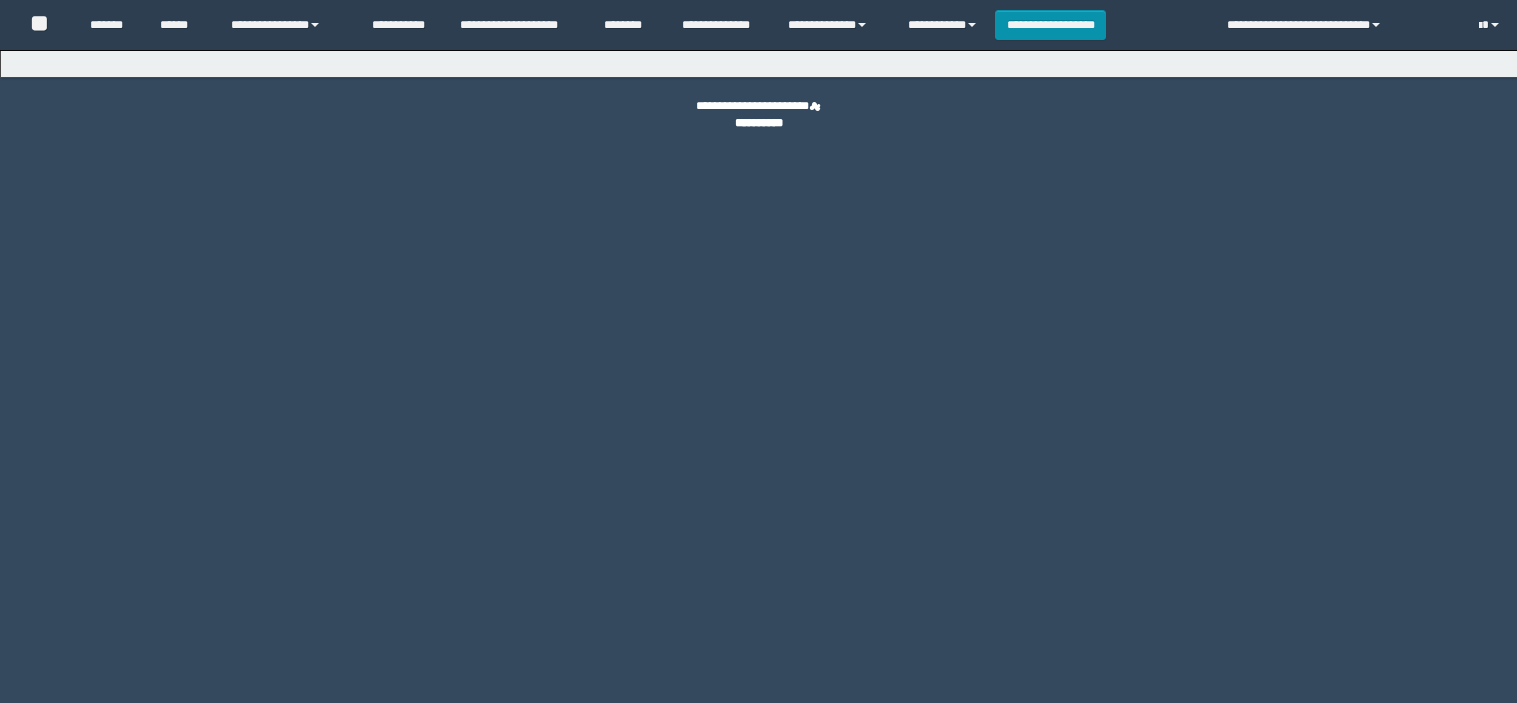 scroll, scrollTop: 0, scrollLeft: 0, axis: both 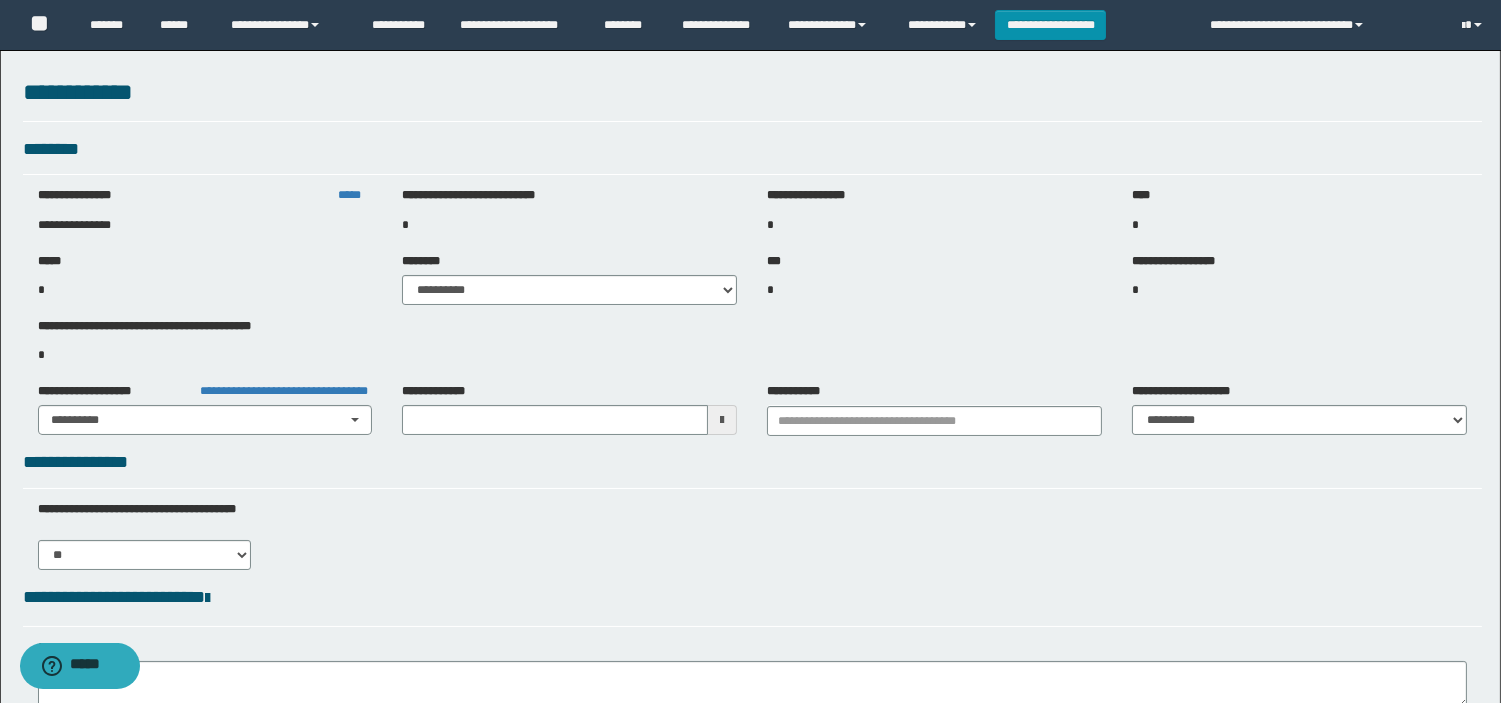 type on "**********" 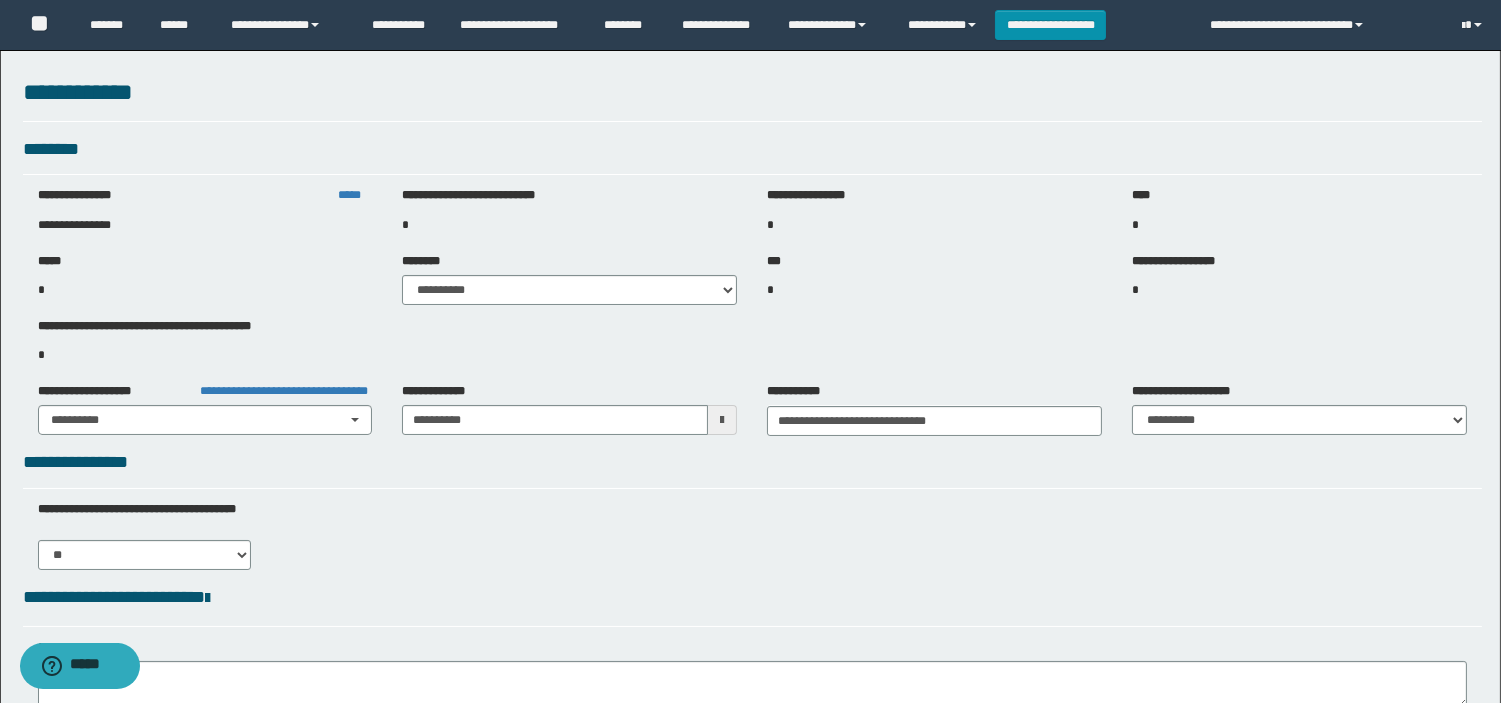 select on "***" 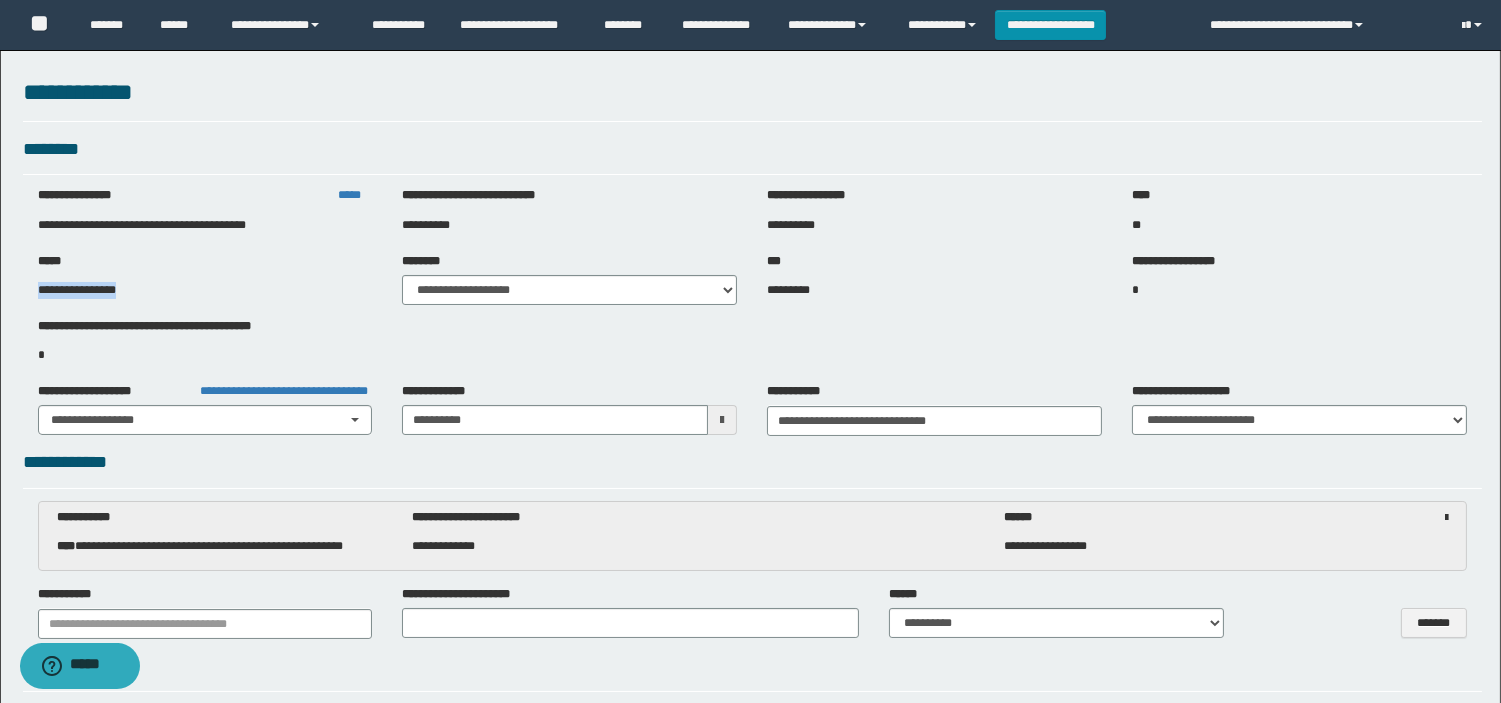 drag, startPoint x: 164, startPoint y: 284, endPoint x: 24, endPoint y: 275, distance: 140.28899 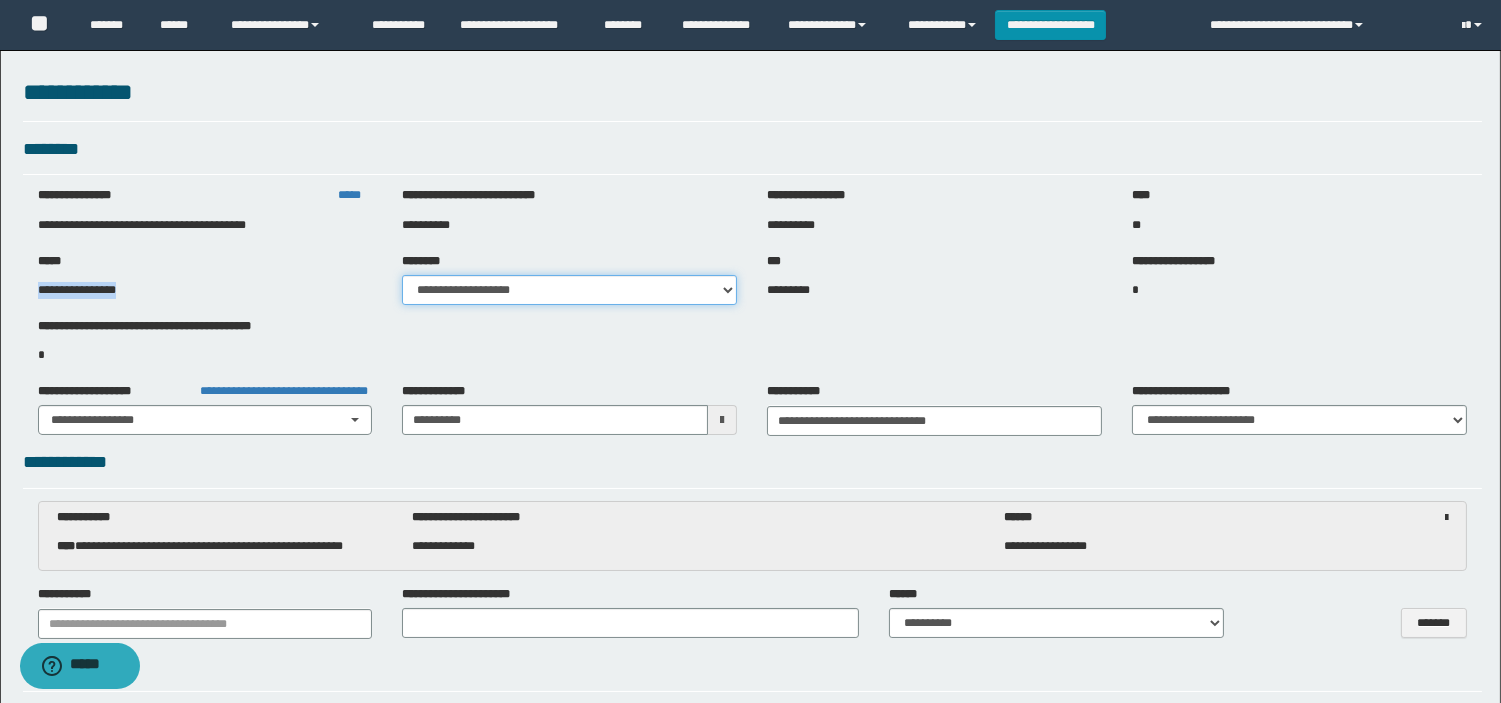 click on "**********" at bounding box center [569, 290] 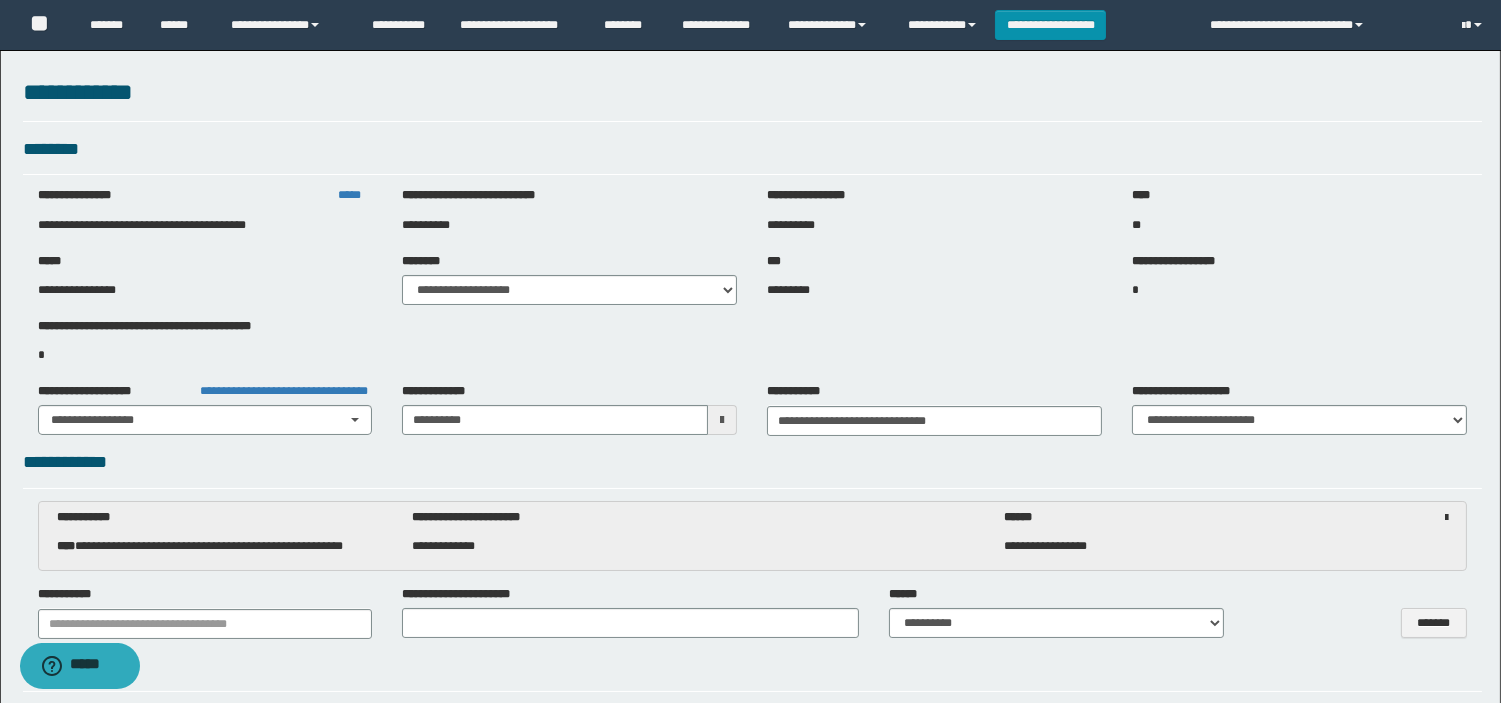 click on "**********" at bounding box center [752, 1527] 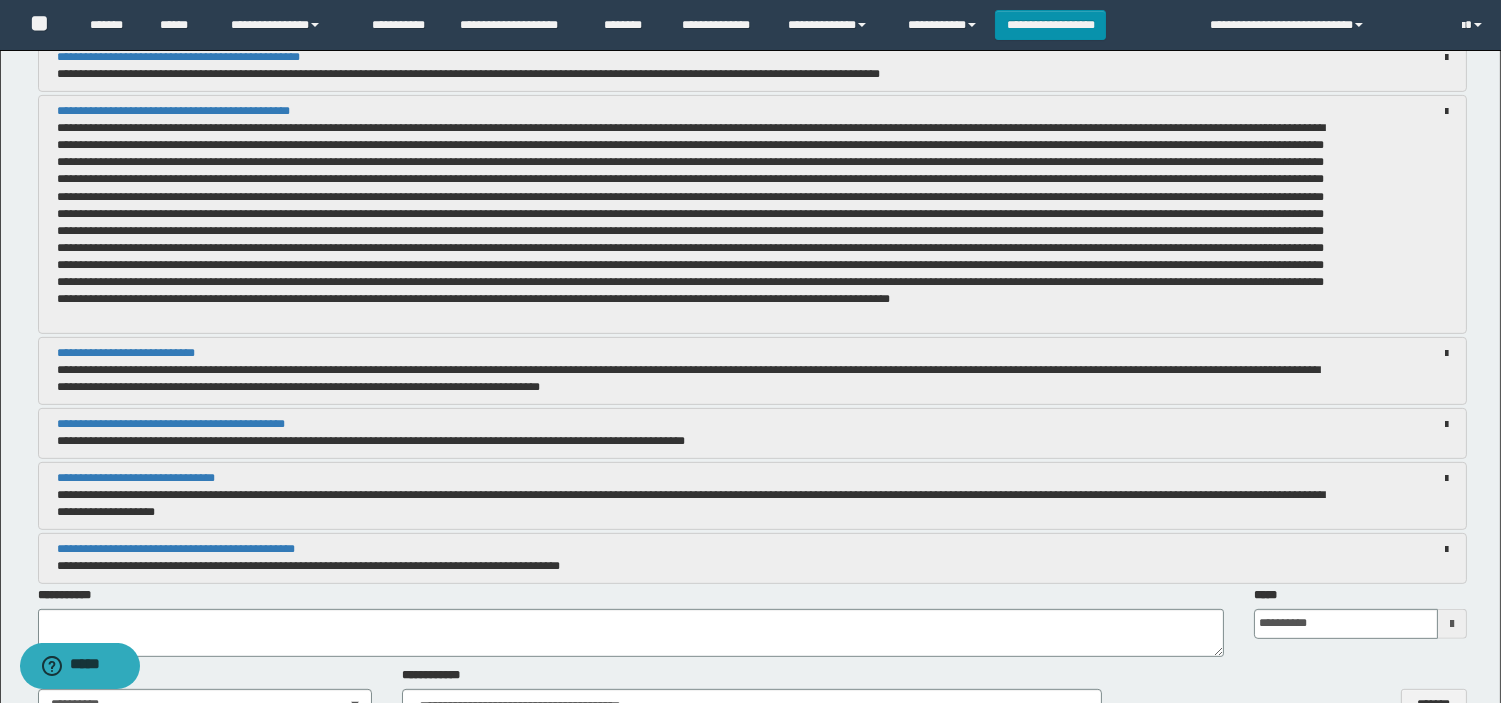 scroll, scrollTop: 1511, scrollLeft: 0, axis: vertical 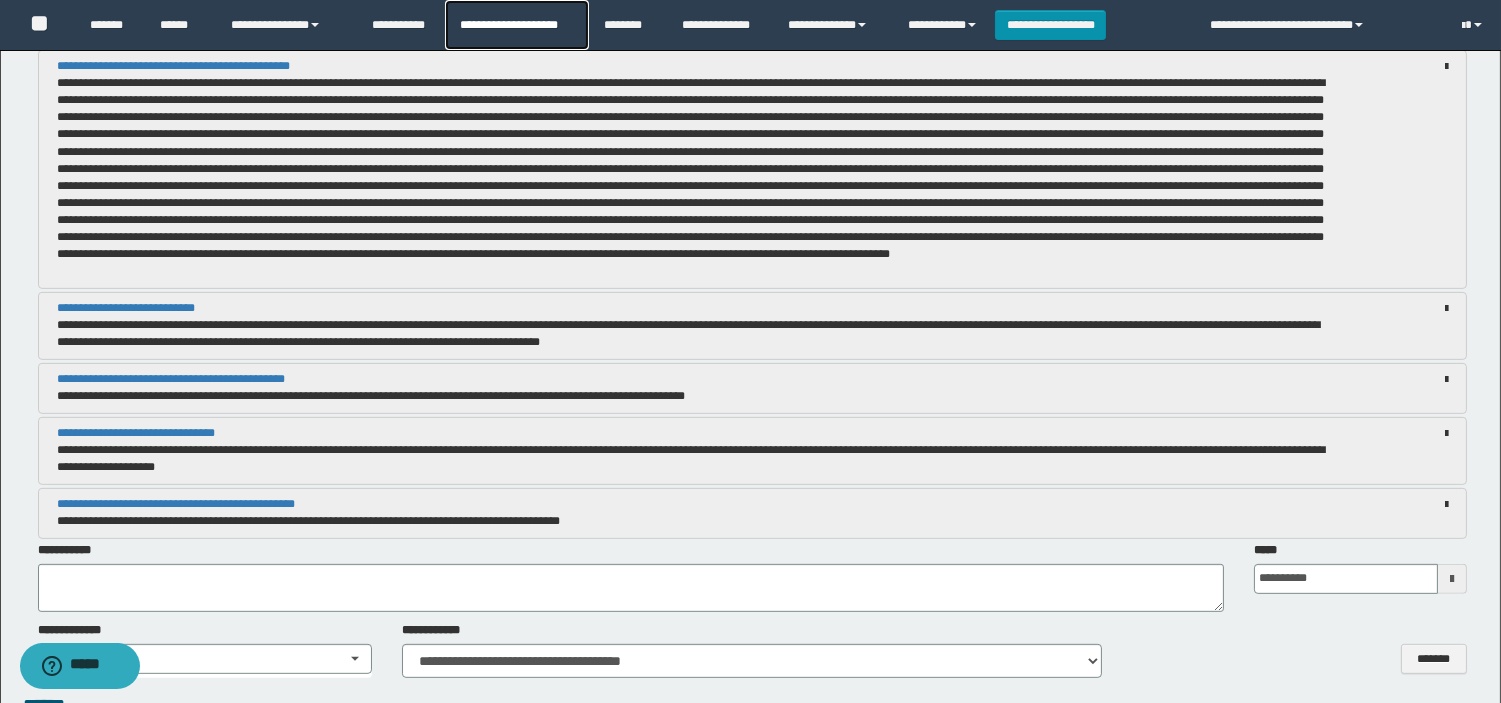 click on "**********" at bounding box center [516, 25] 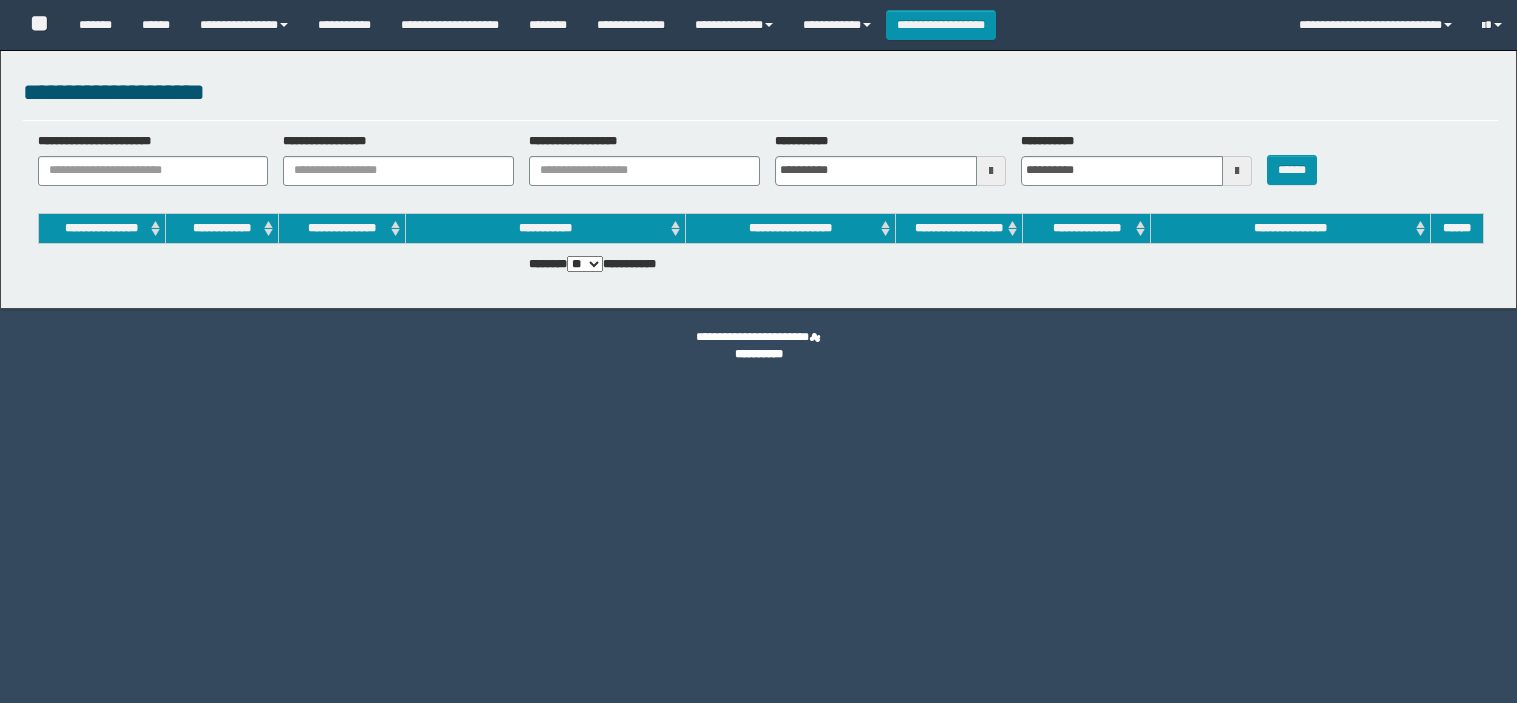 scroll, scrollTop: 0, scrollLeft: 0, axis: both 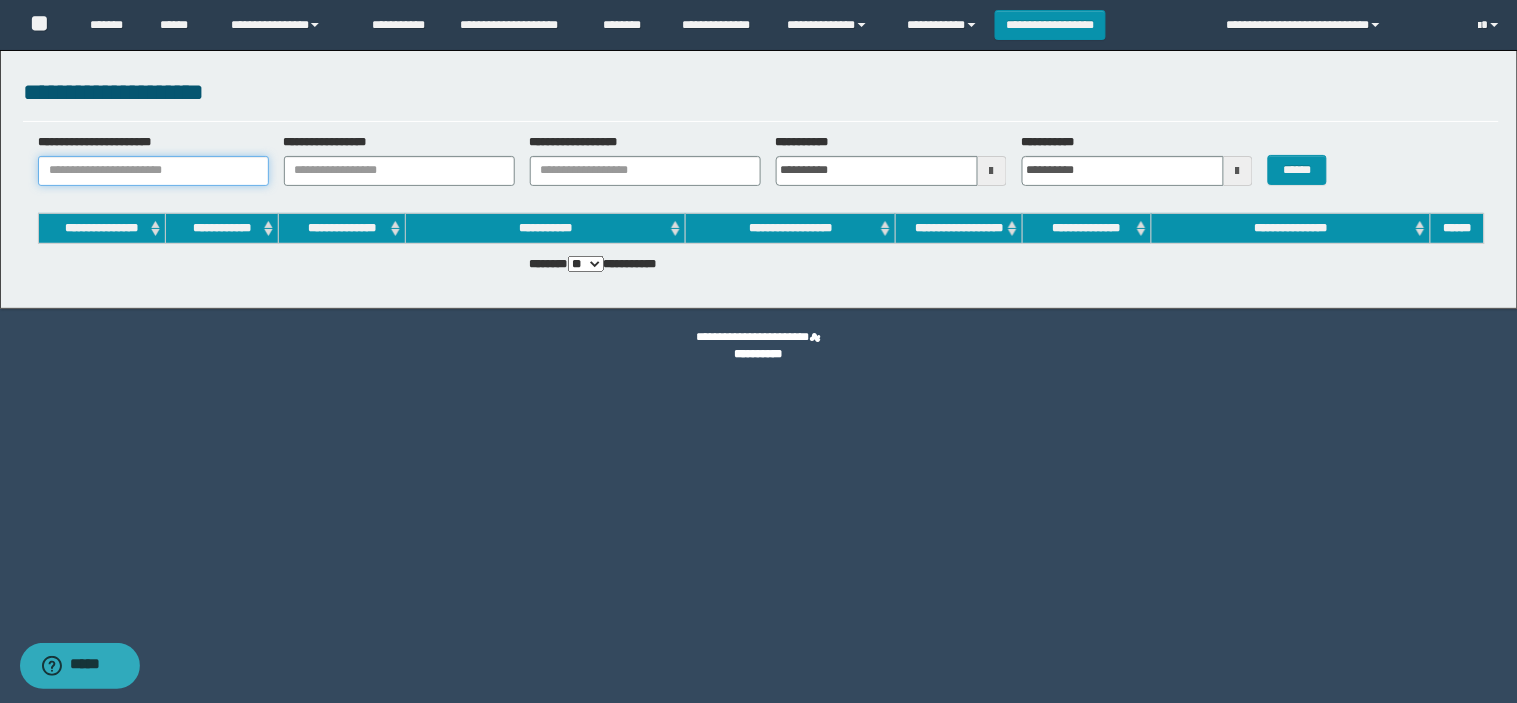 click on "**********" at bounding box center [153, 171] 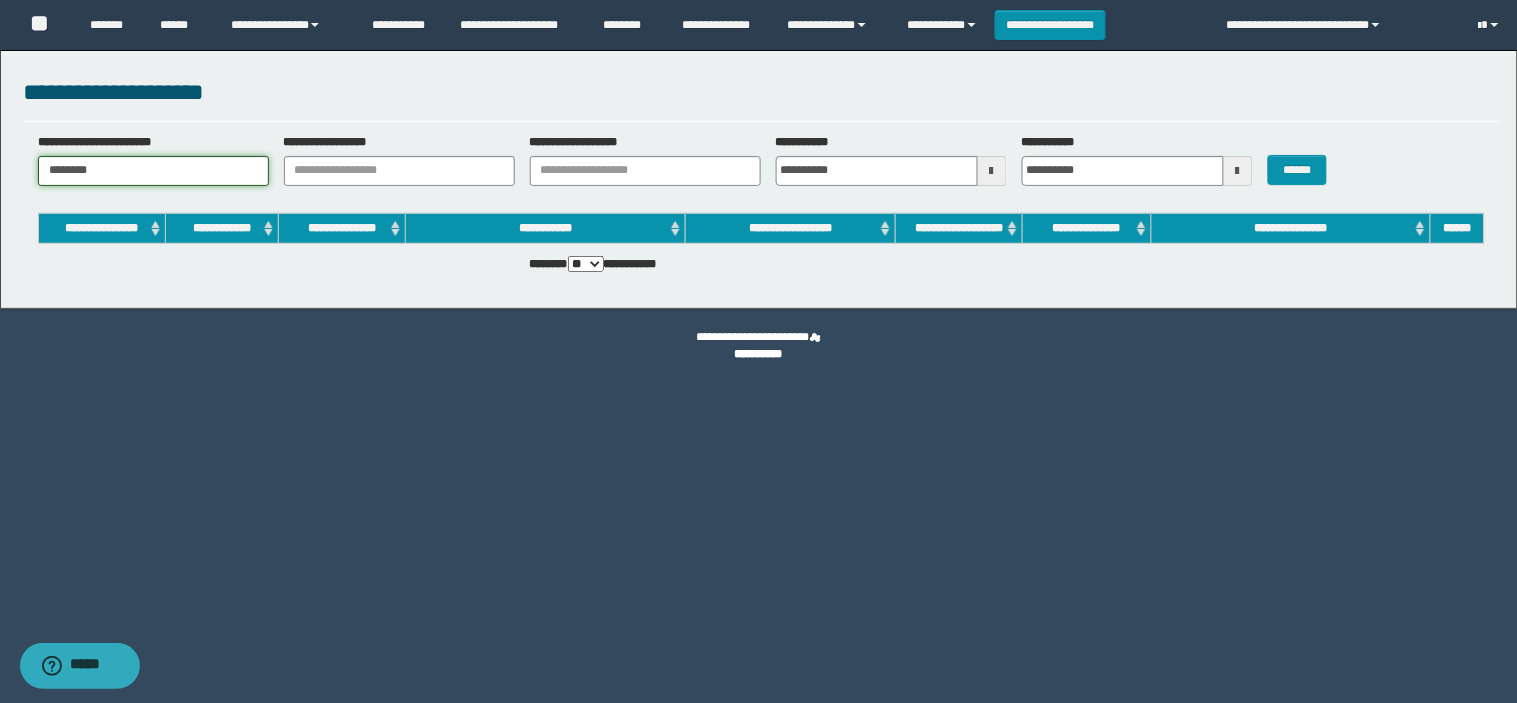 type on "********" 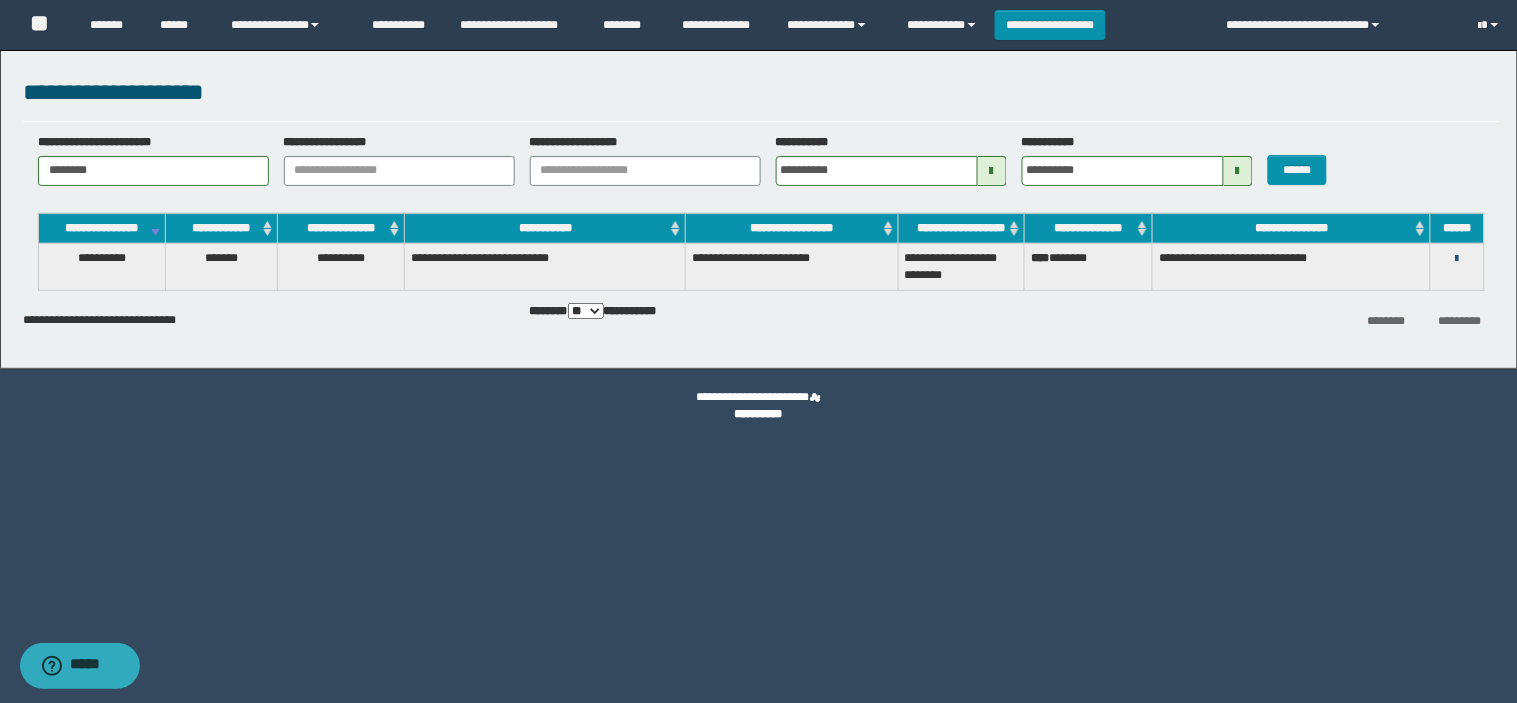 click on "[FIRST] [LAST] [LAST] [LAST] [LAST] [LAST] [LAST] [LAST] [LAST] [LAST]" at bounding box center (1457, 258) 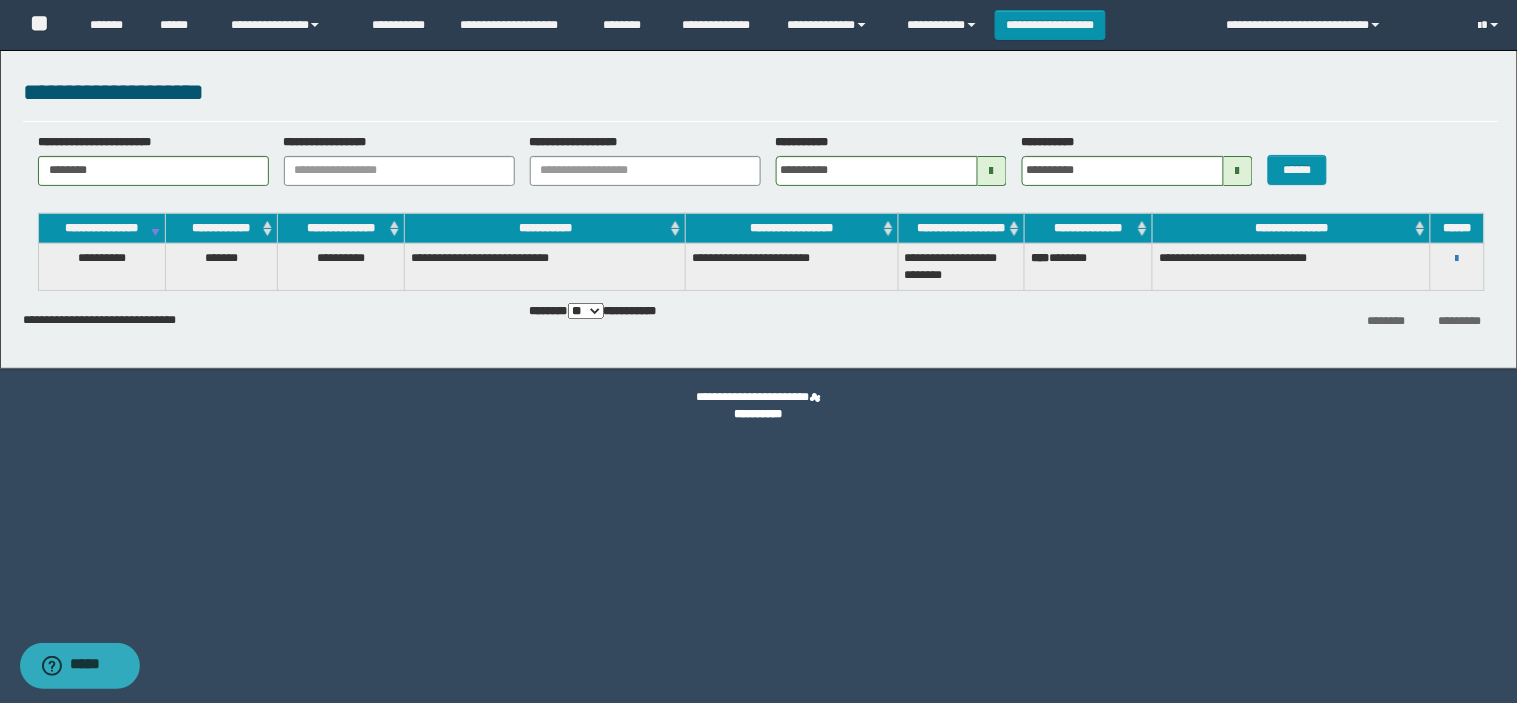 click on "[FIRST] [LAST] [LAST] [LAST] [LAST] [LAST] [LAST] [LAST] [LAST] [LAST]" at bounding box center (1457, 258) 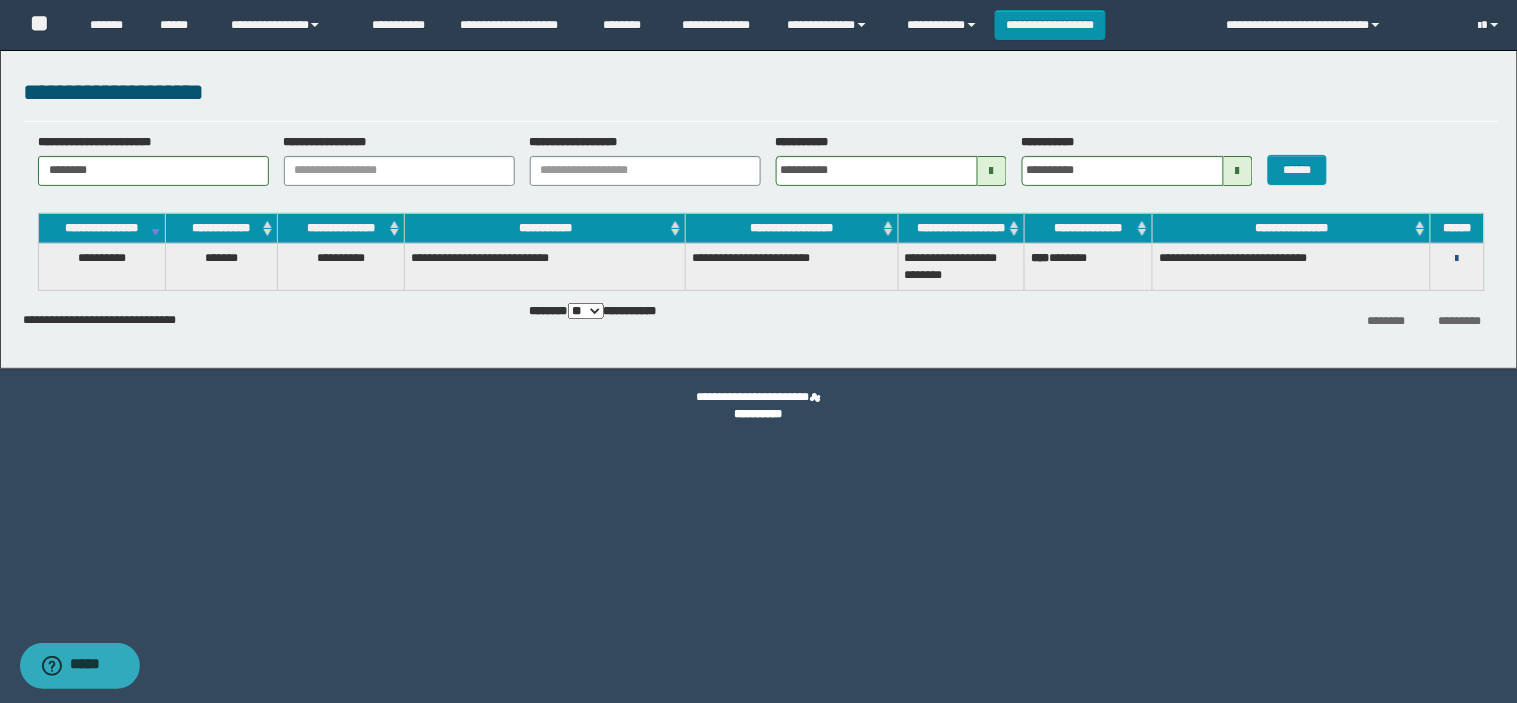 click at bounding box center [1457, 259] 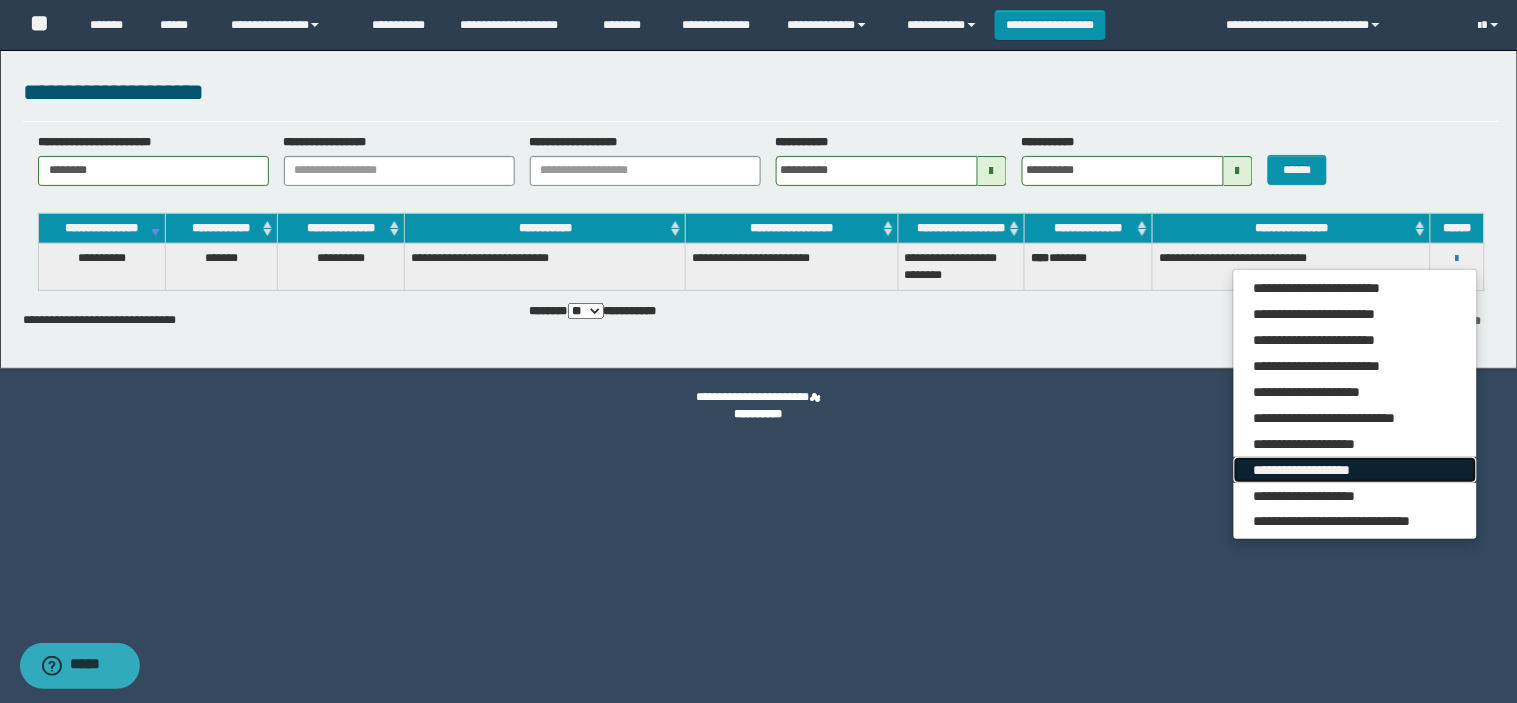 click on "**********" at bounding box center [1355, 470] 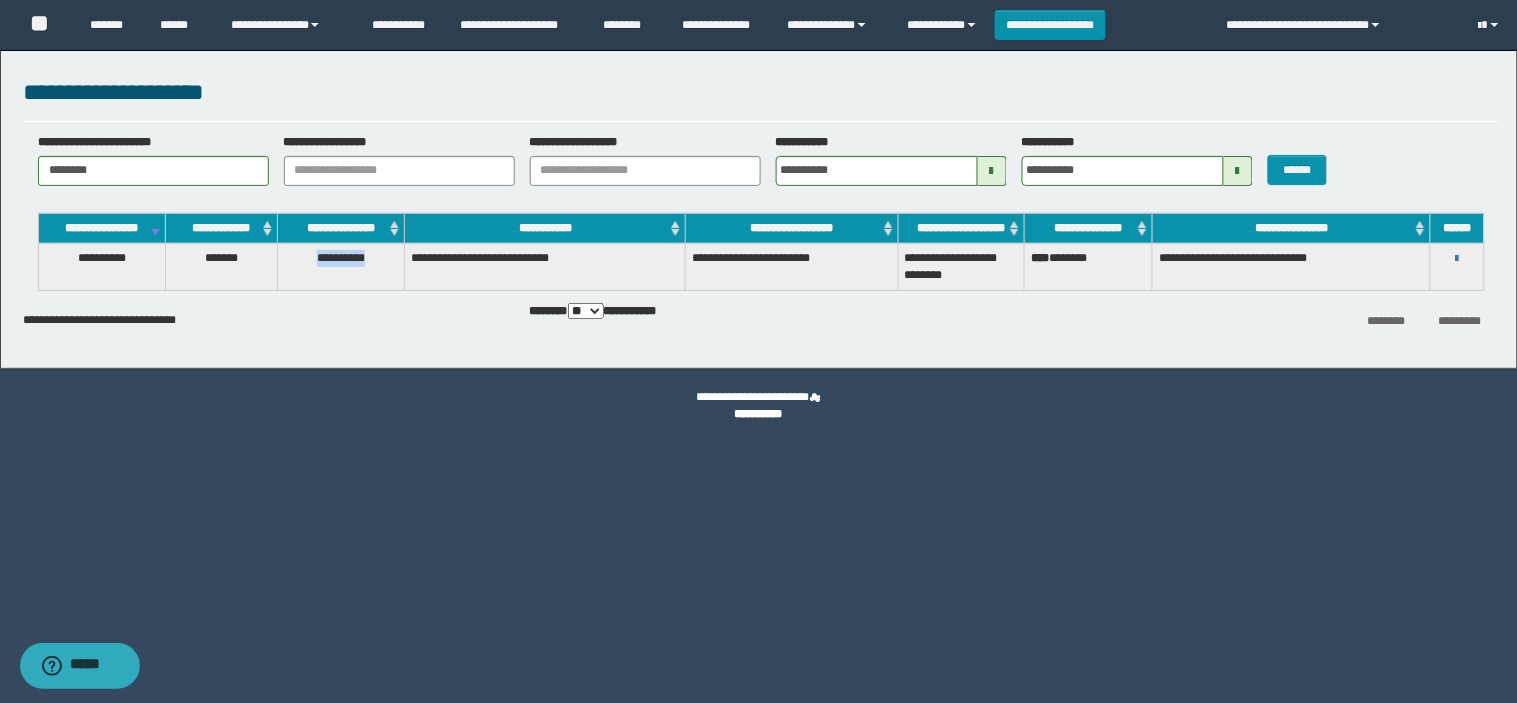 drag, startPoint x: 308, startPoint y: 253, endPoint x: 386, endPoint y: 262, distance: 78.51752 